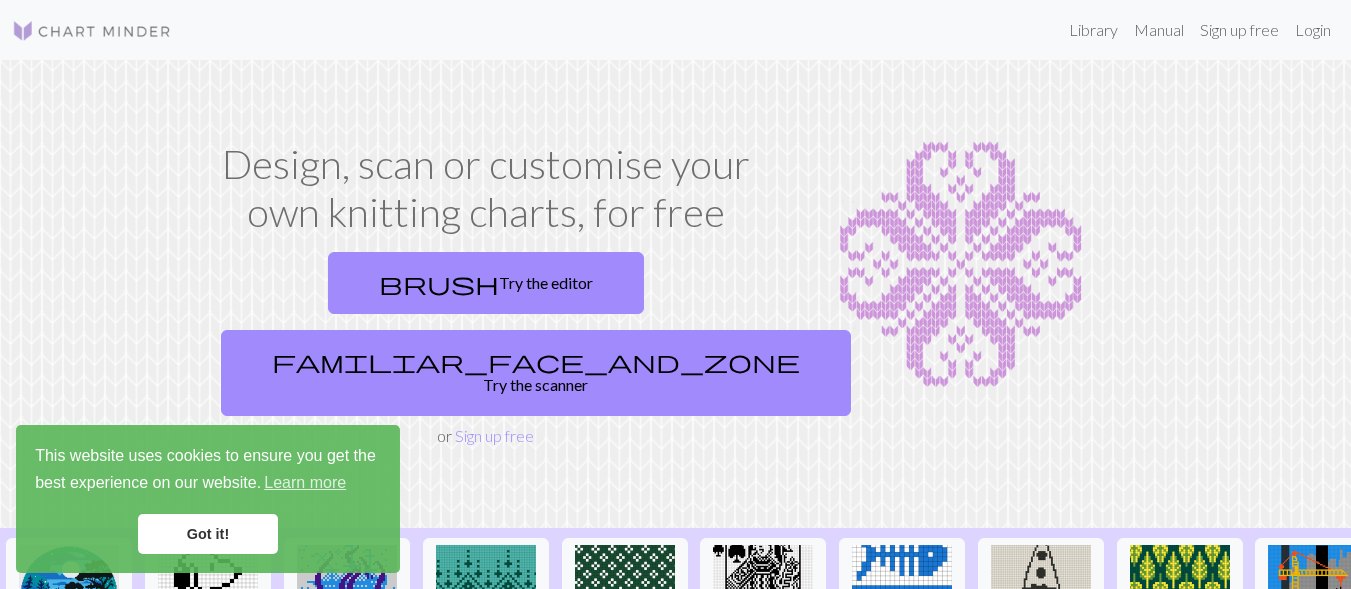 scroll, scrollTop: 0, scrollLeft: 0, axis: both 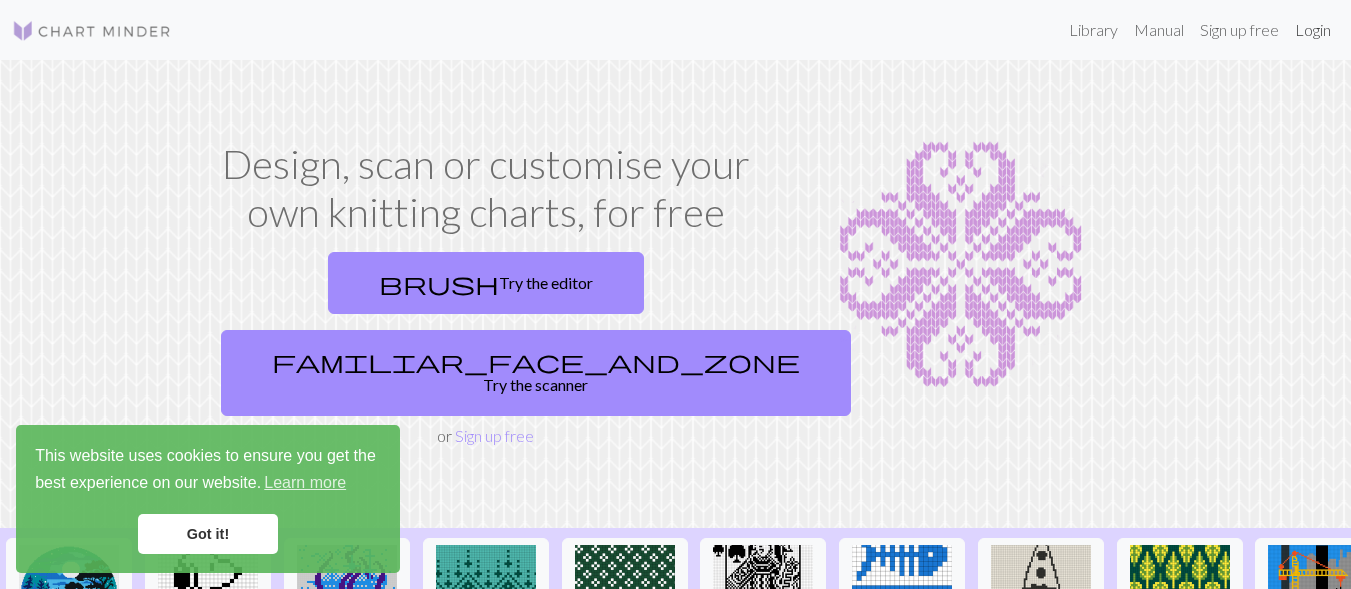 click on "Login" at bounding box center (1313, 30) 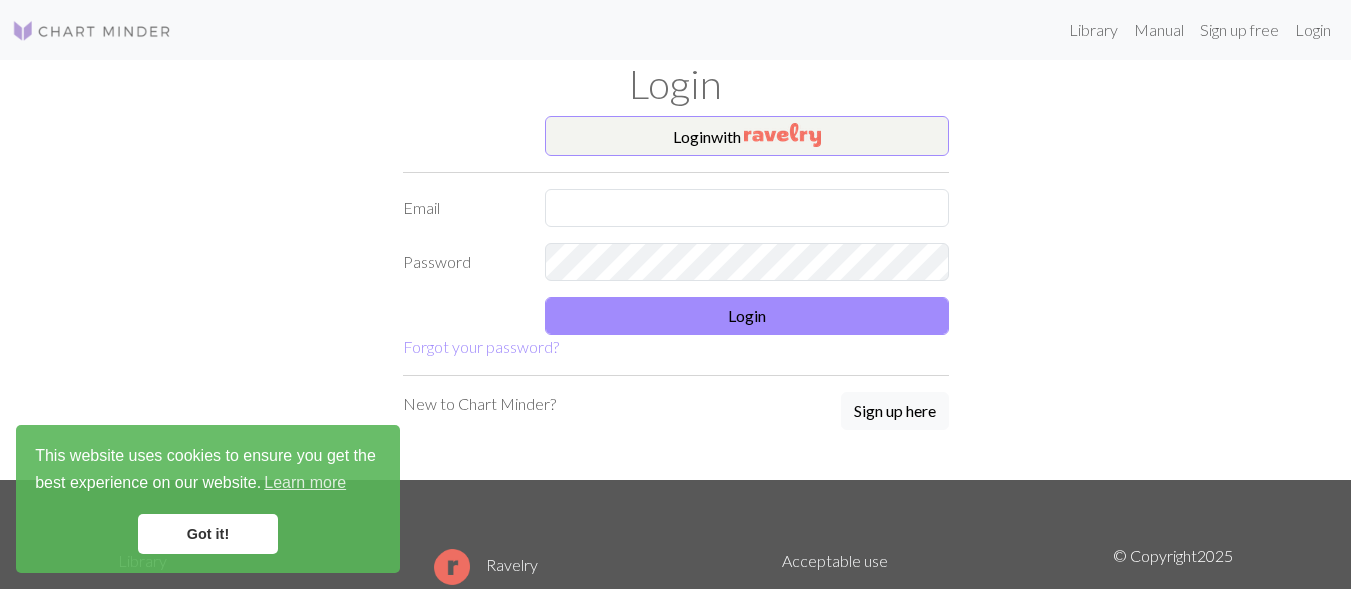 click on "Library Manual Sign up free Login" at bounding box center (763, 30) 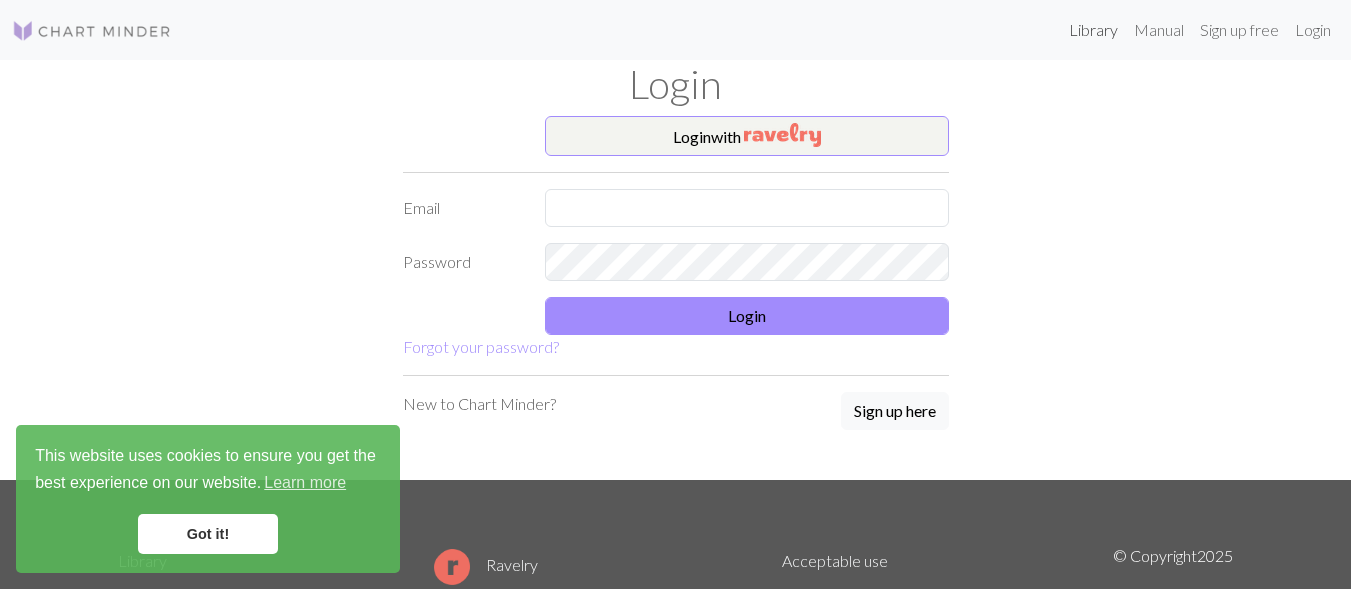 click on "Library" at bounding box center (1093, 30) 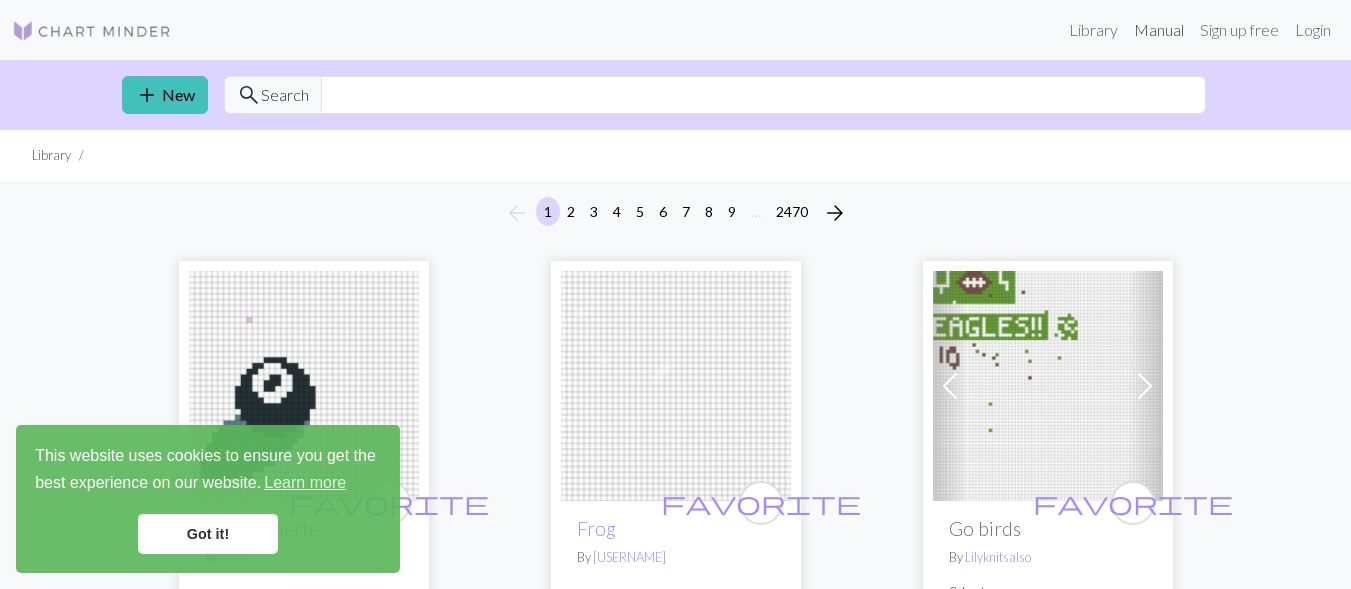 click on "Manual" at bounding box center (1159, 30) 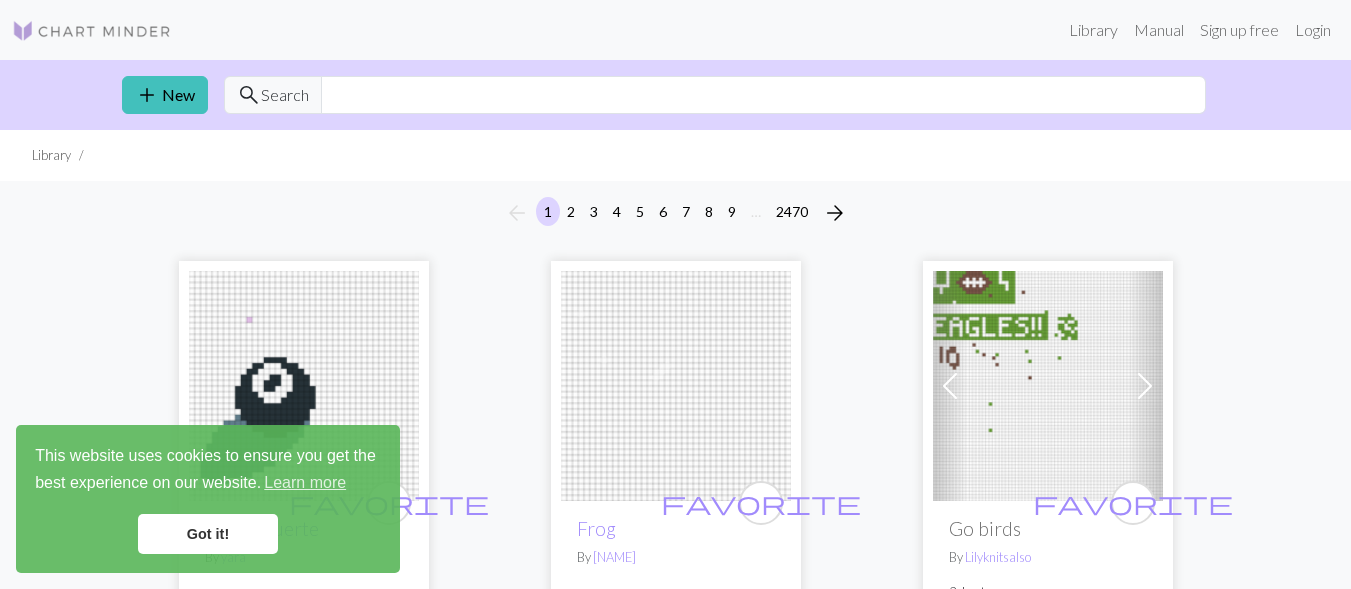 scroll, scrollTop: 0, scrollLeft: 0, axis: both 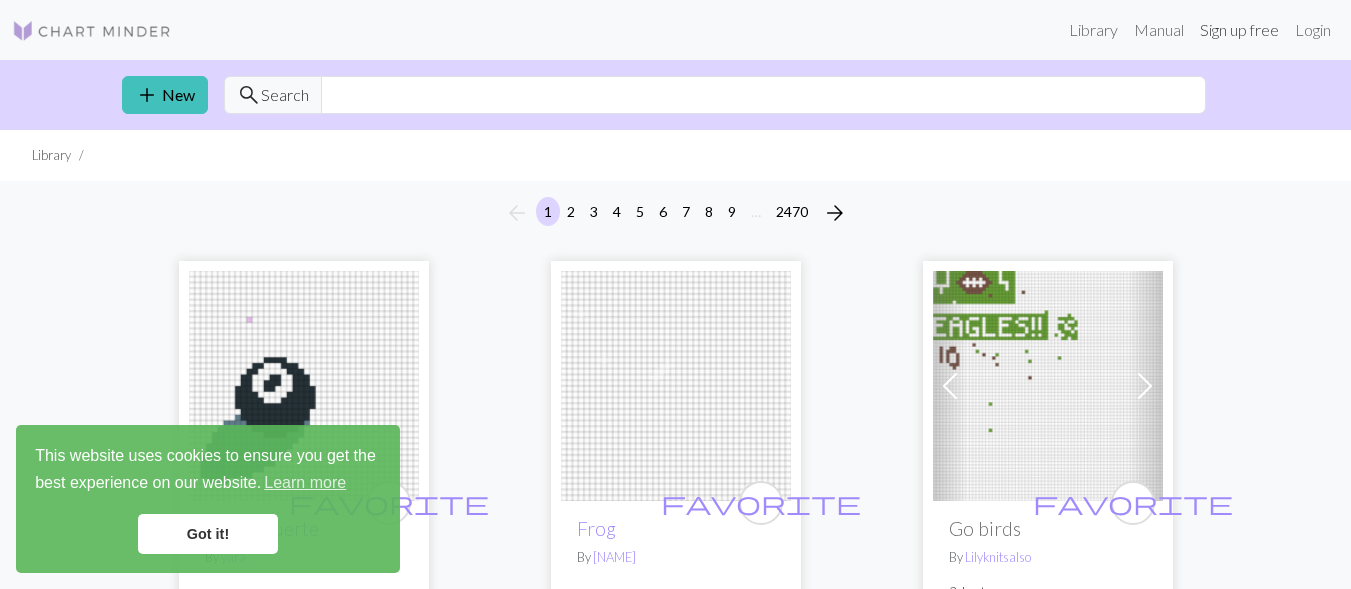click on "Sign up free" at bounding box center (1239, 30) 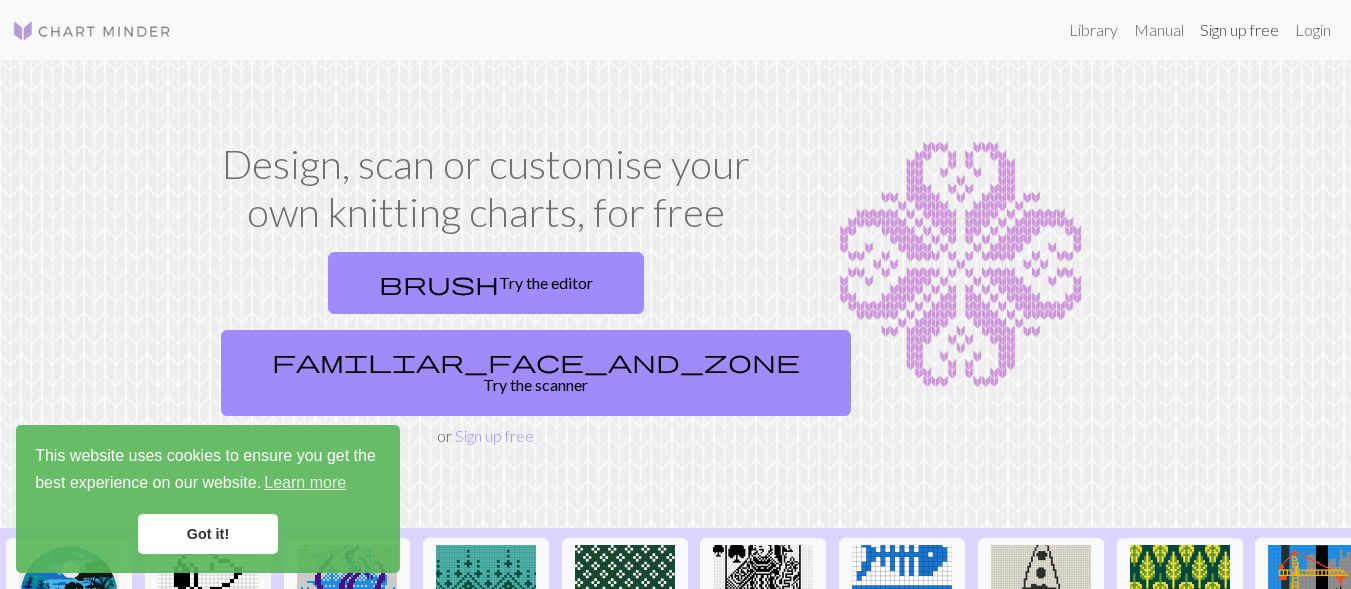 click on "Sign up free" at bounding box center (1239, 30) 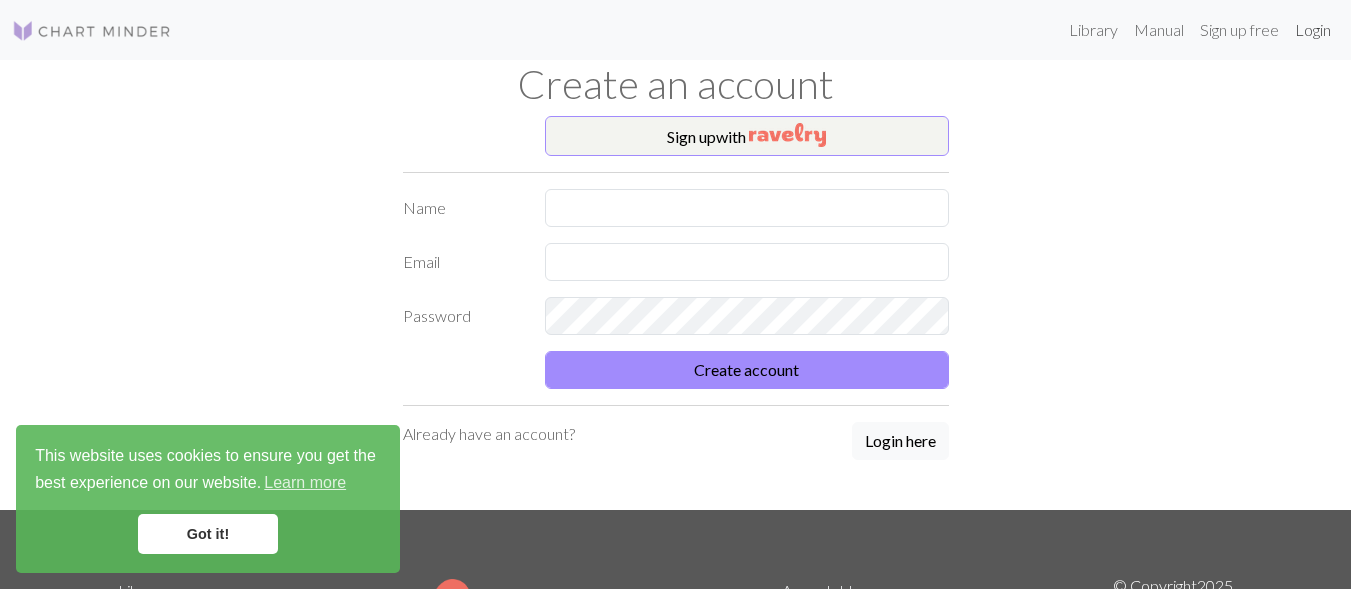 click on "Login" at bounding box center (1313, 30) 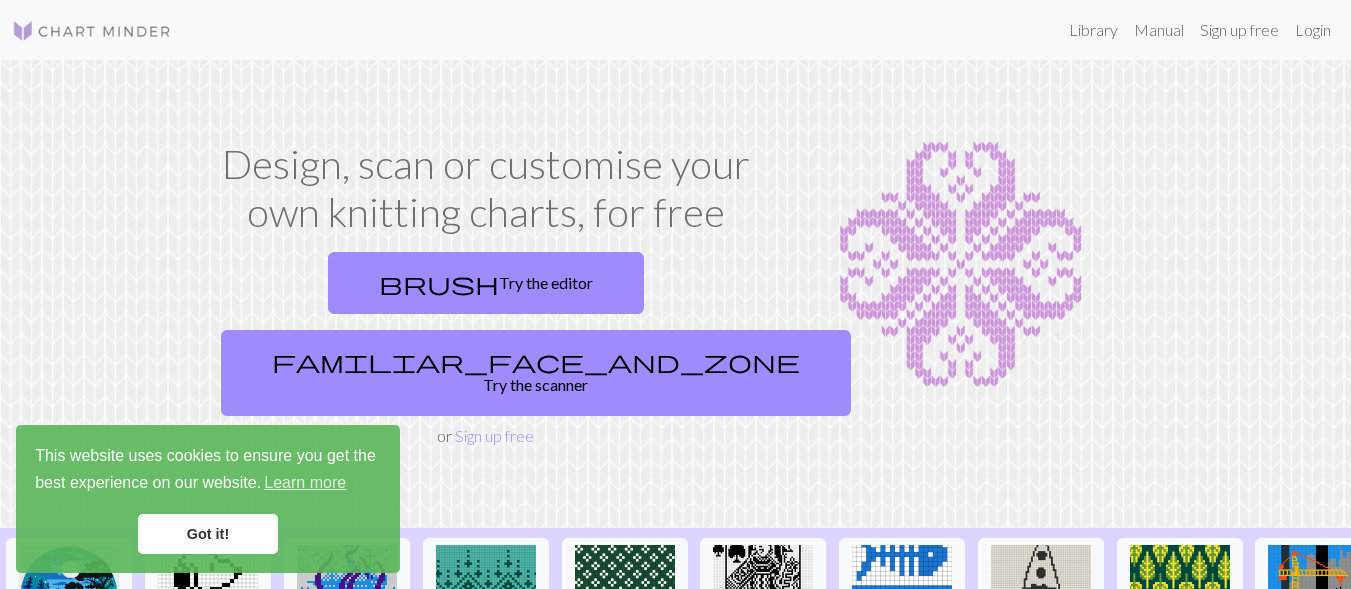 scroll, scrollTop: 0, scrollLeft: 0, axis: both 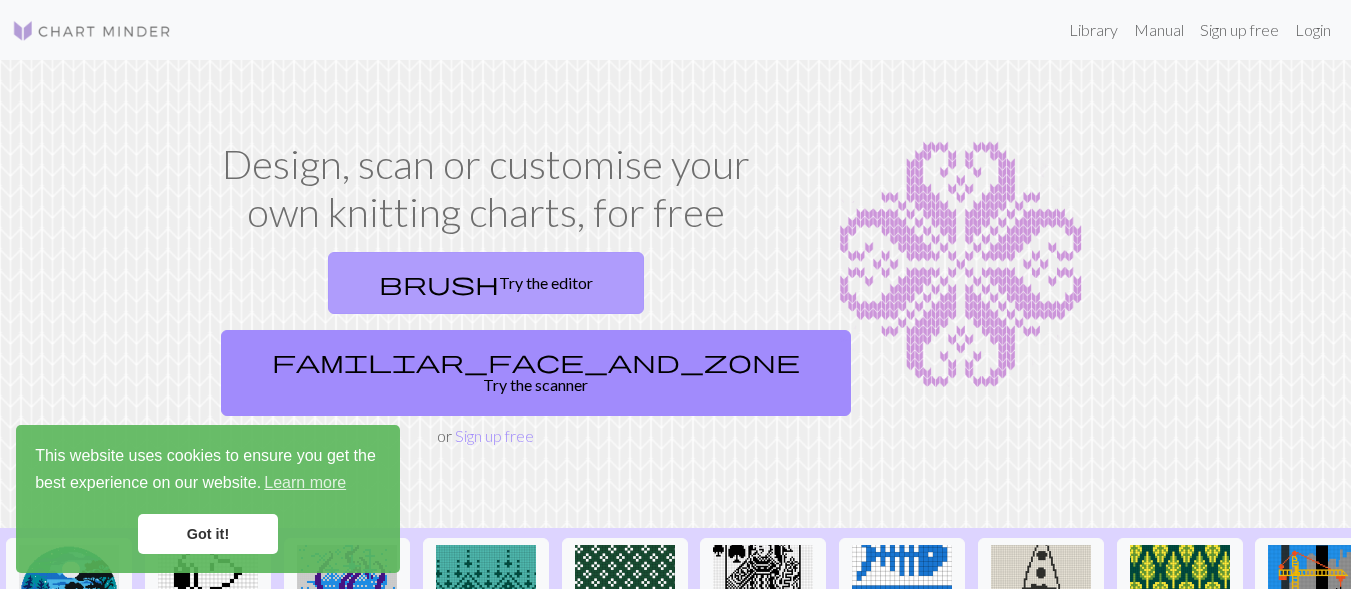 click on "brush  Try the editor" at bounding box center [486, 283] 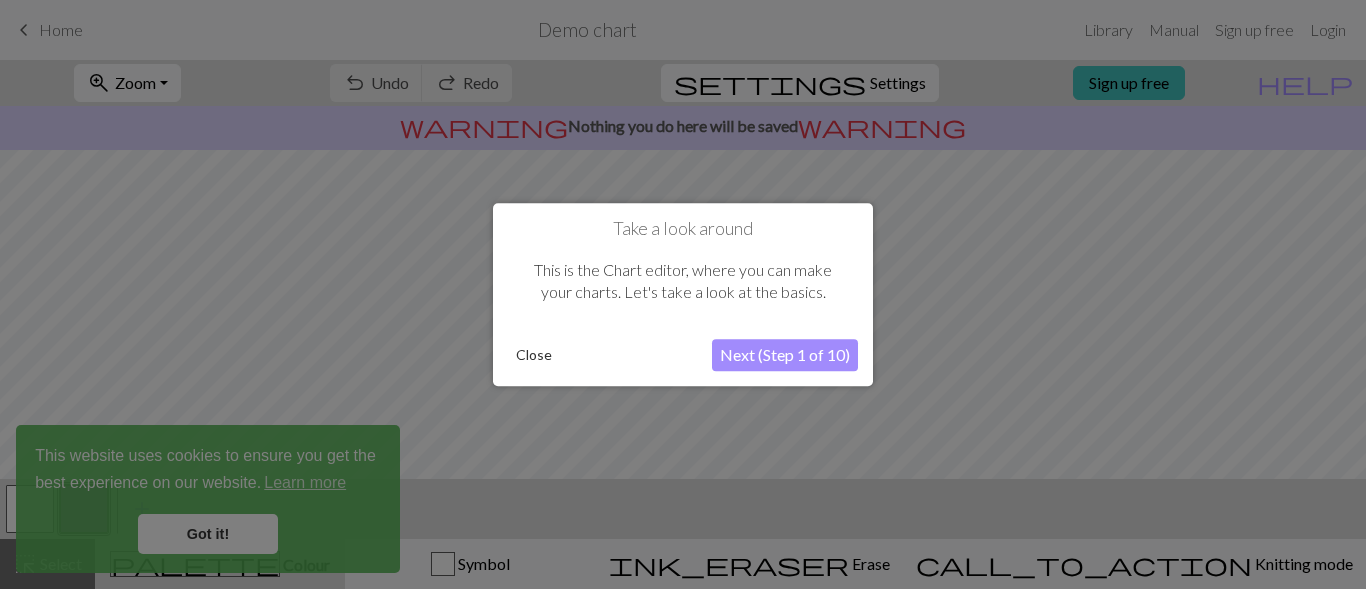 click on "Take a look around This is the Chart editor, where you can make your charts. Let's take a look at the basics. Close Next (Step 1 of 10)" at bounding box center [683, 294] 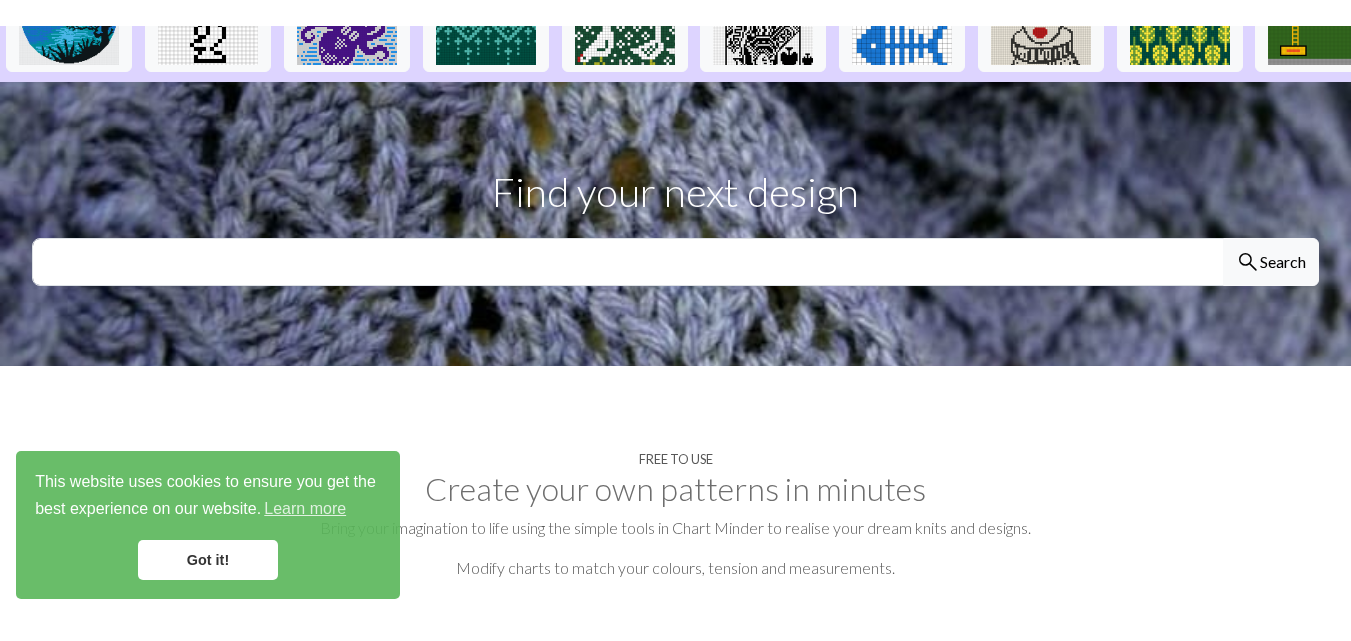 scroll, scrollTop: 0, scrollLeft: 0, axis: both 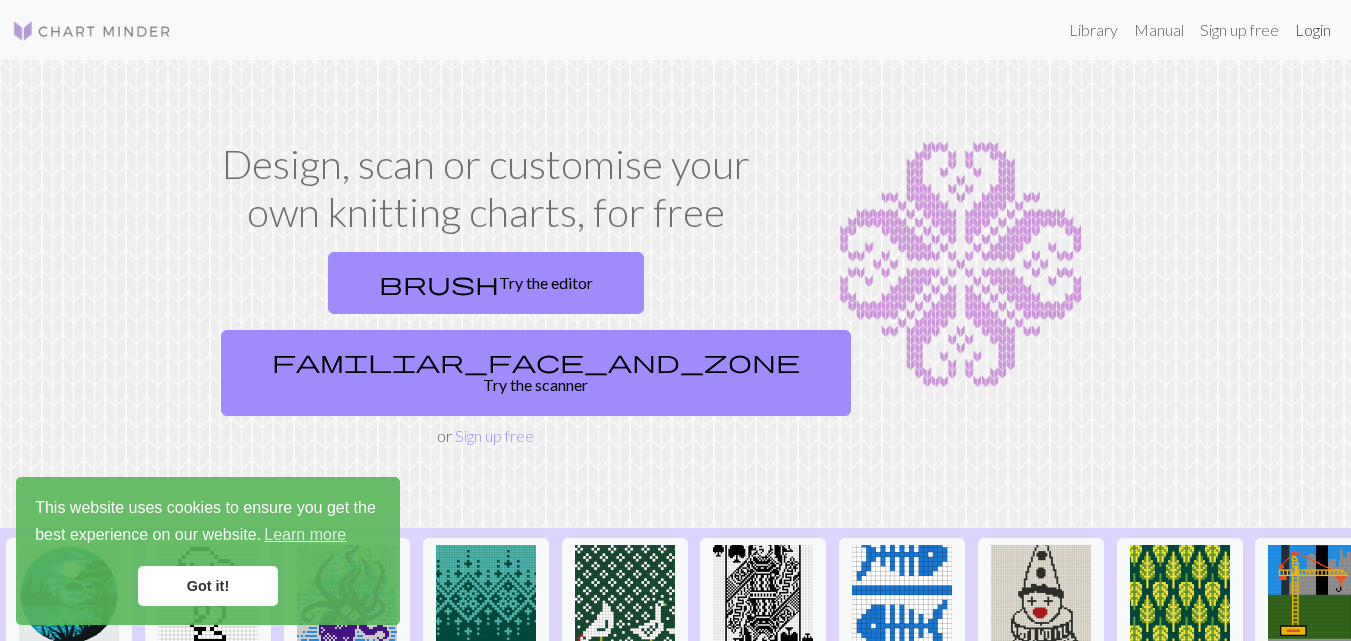 click on "Login" at bounding box center (1313, 30) 